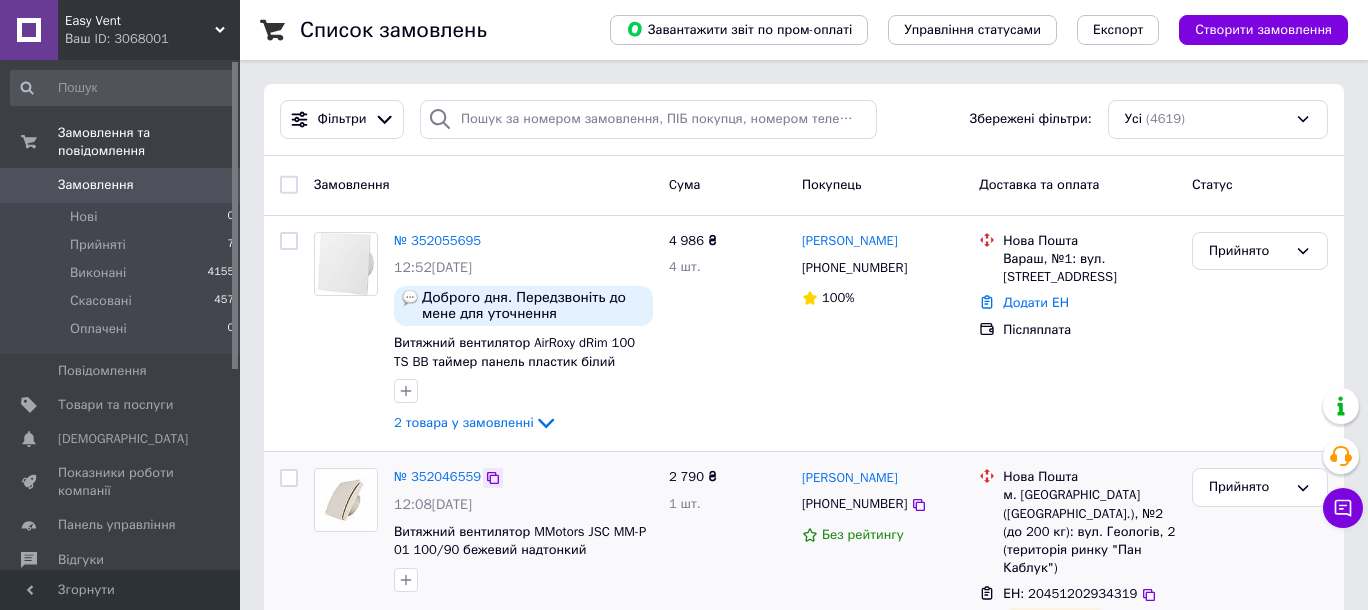scroll, scrollTop: 0, scrollLeft: 0, axis: both 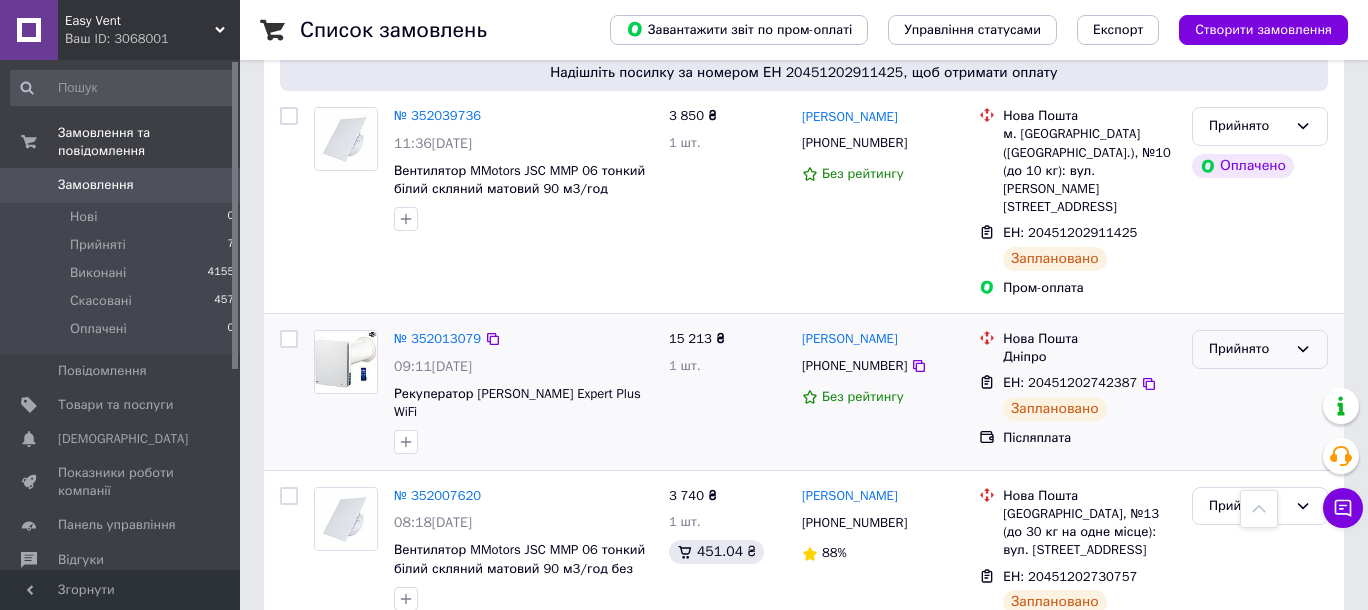 click on "Прийнято" at bounding box center (1248, 349) 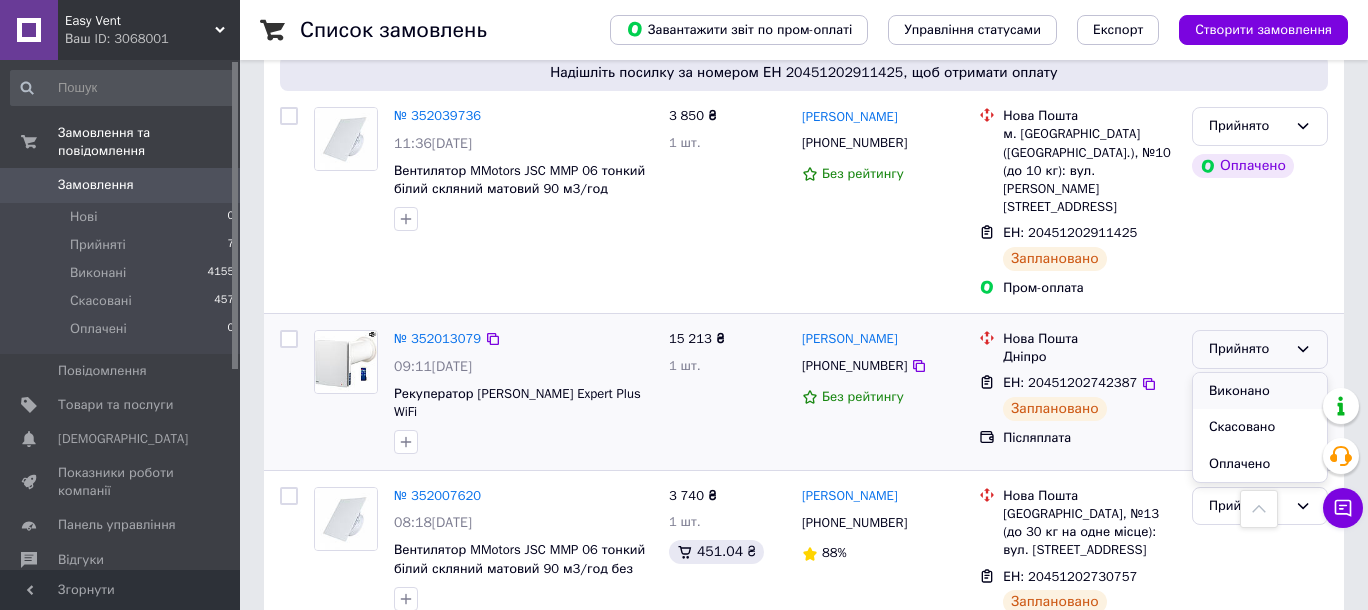 click on "Виконано" at bounding box center (1260, 391) 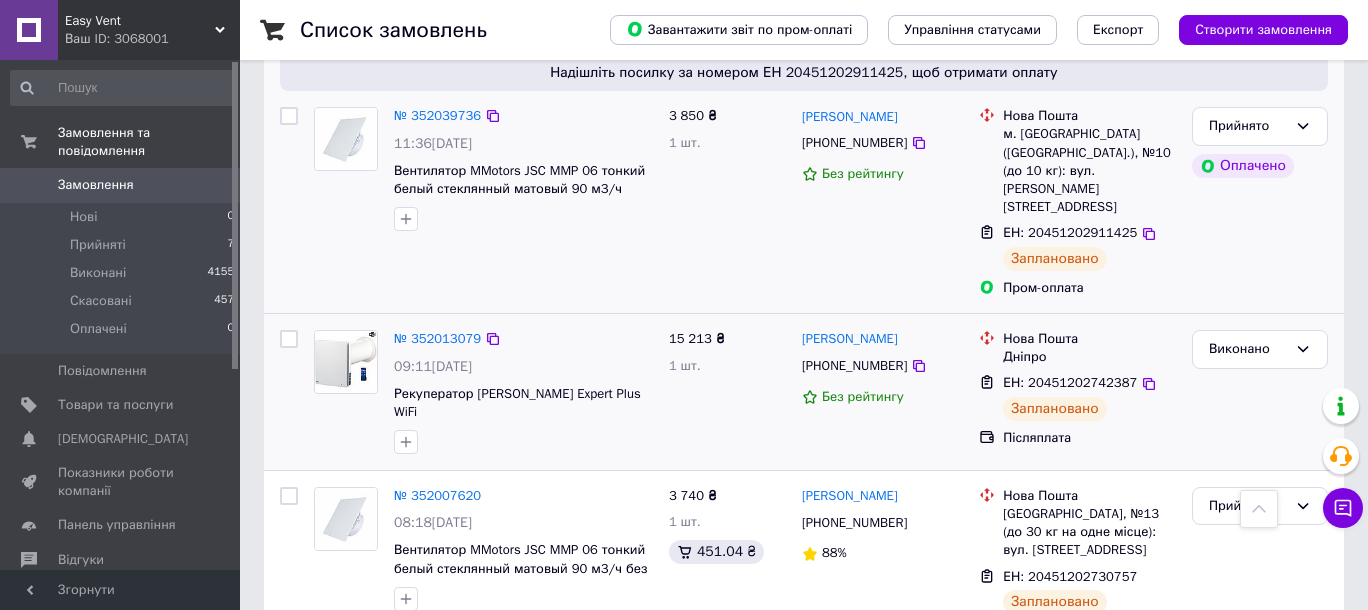 scroll, scrollTop: 0, scrollLeft: 0, axis: both 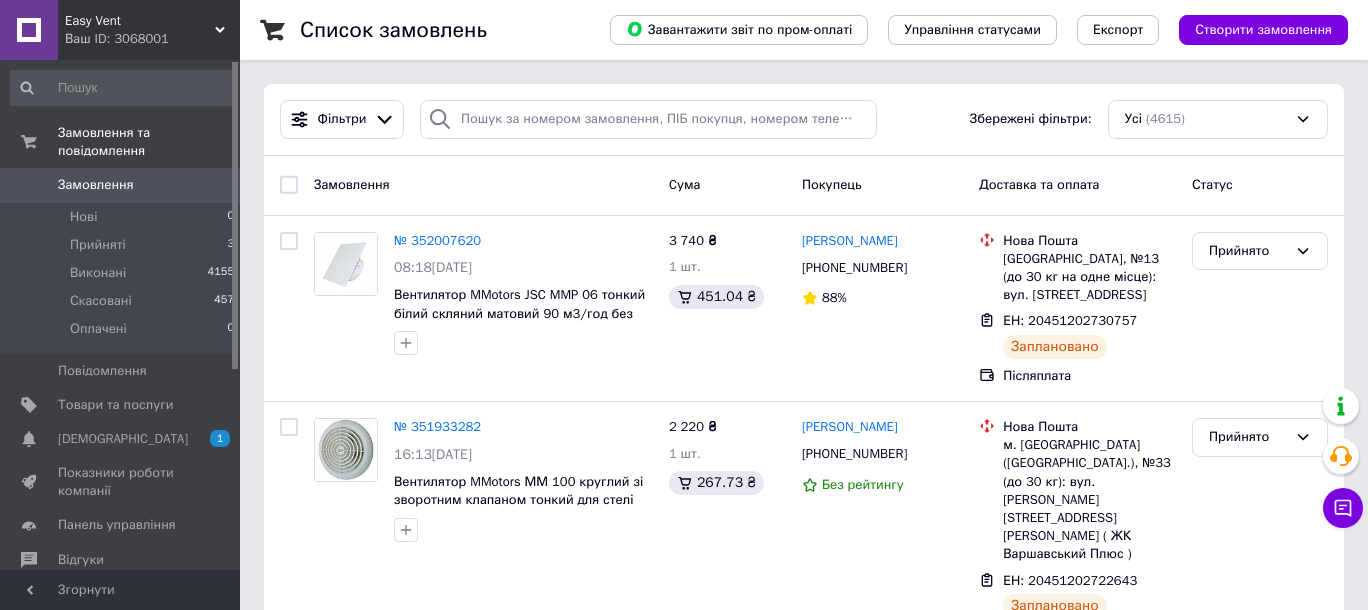 click on "Замовлення" at bounding box center (96, 185) 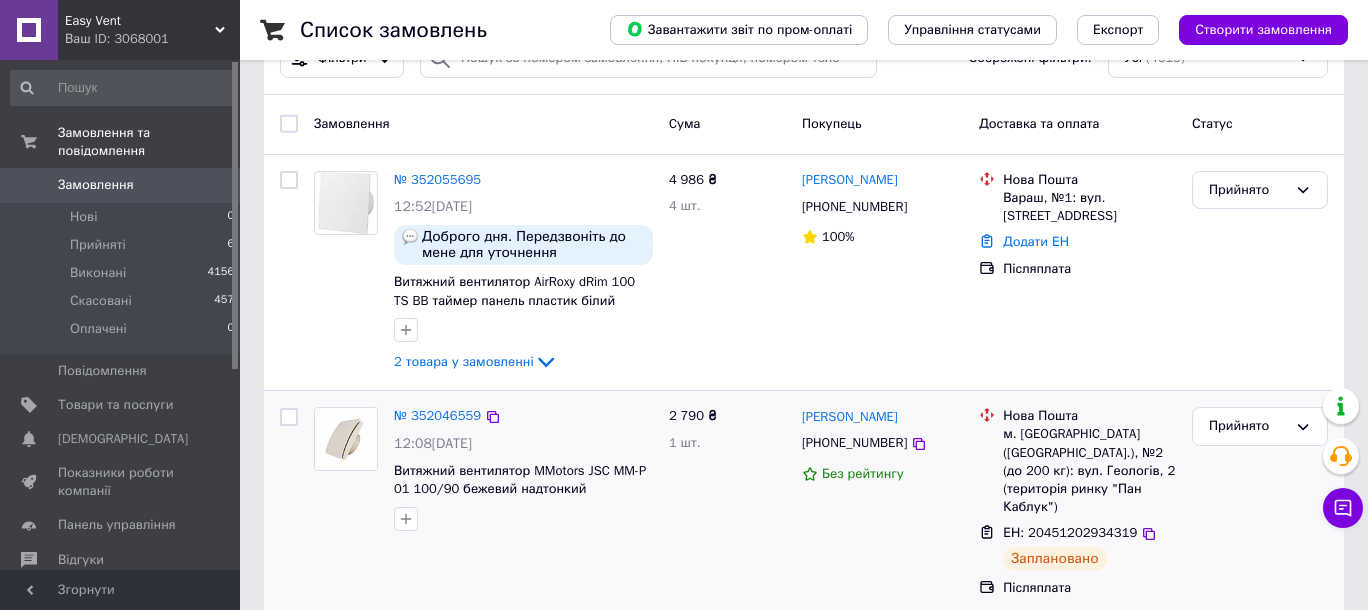 scroll, scrollTop: 0, scrollLeft: 0, axis: both 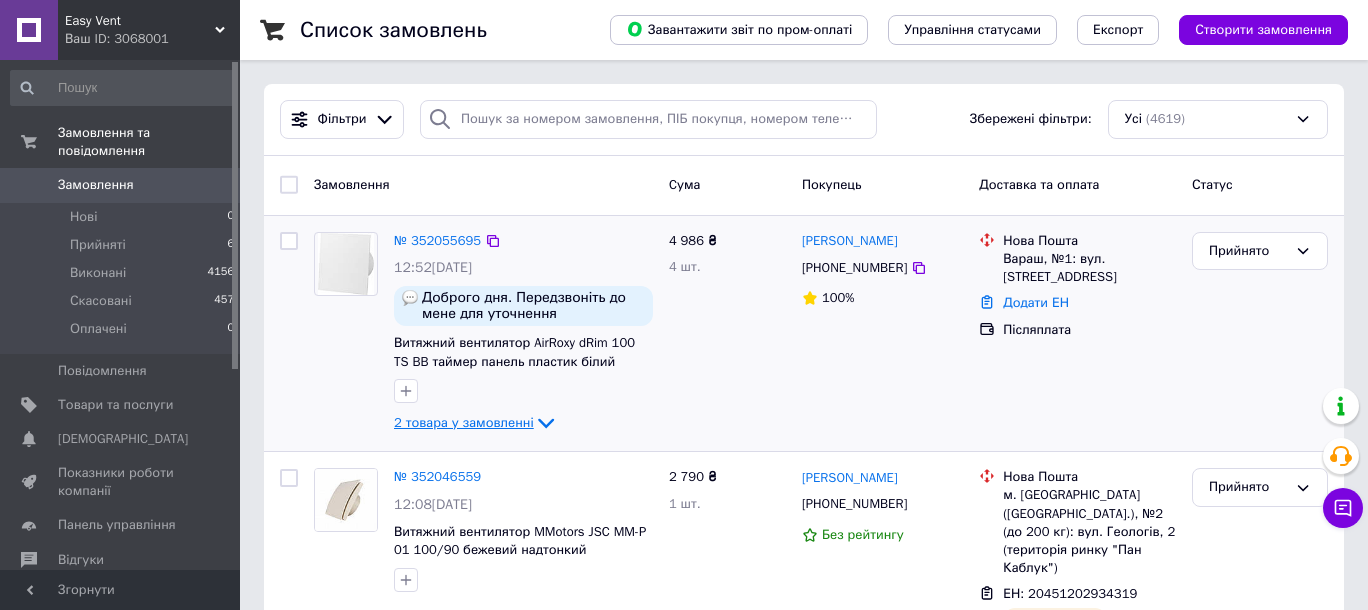 click 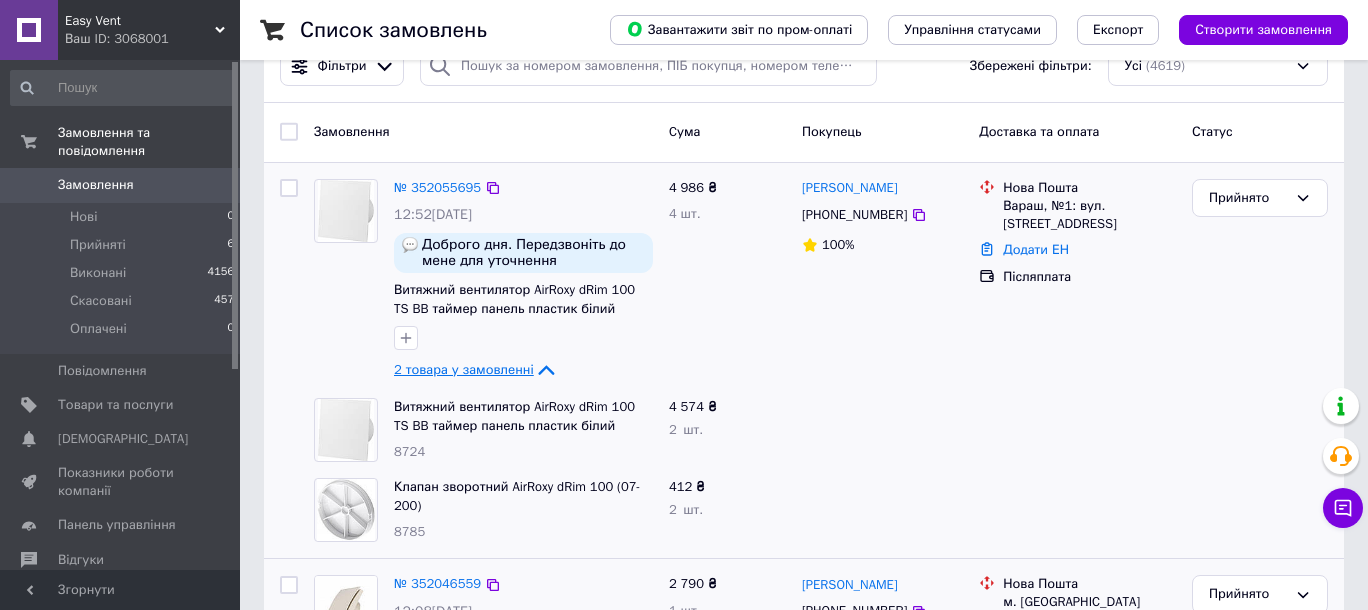 scroll, scrollTop: 0, scrollLeft: 0, axis: both 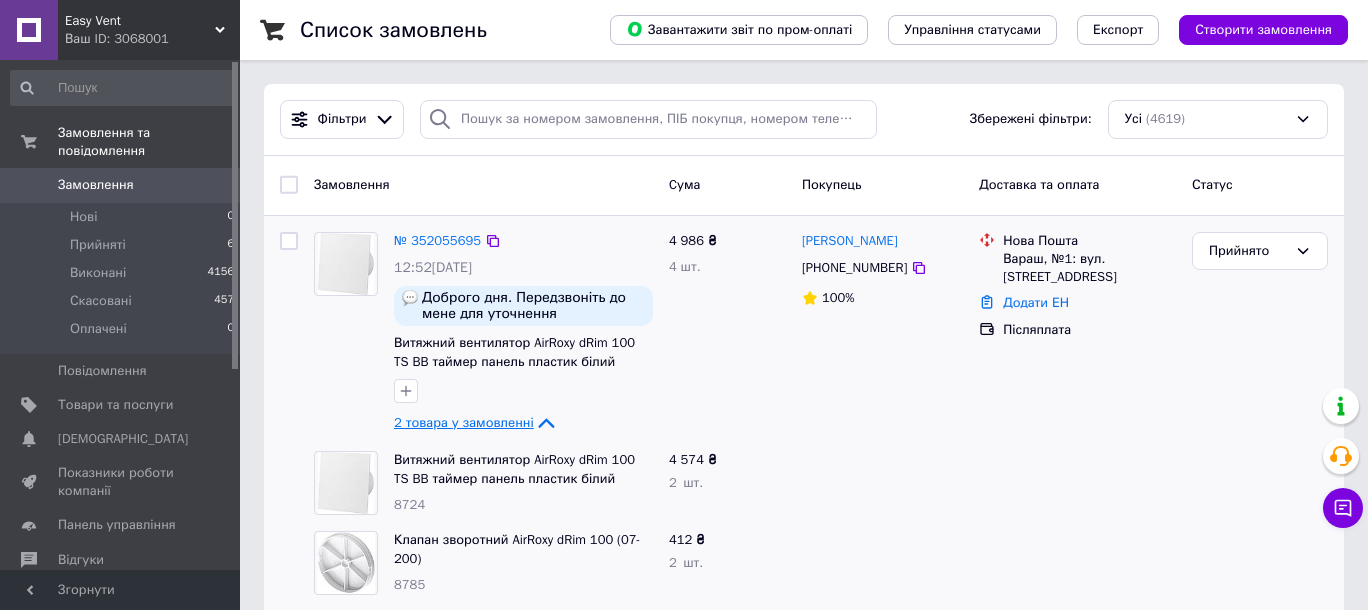 click at bounding box center (346, 334) 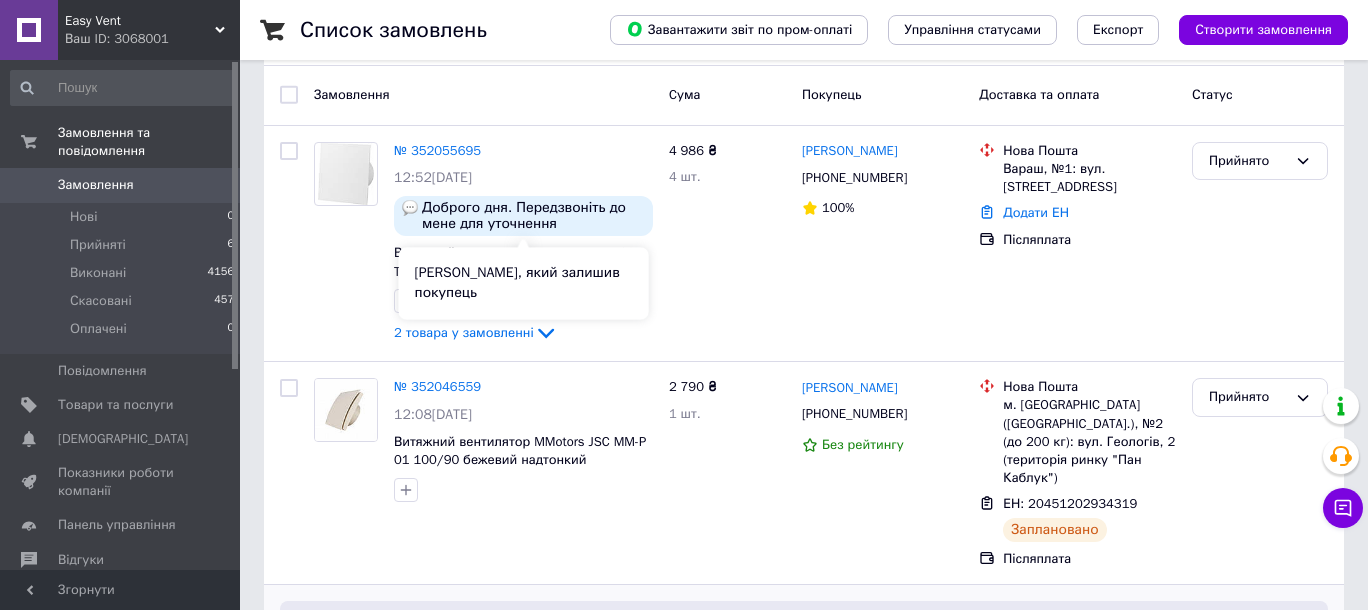 scroll, scrollTop: 0, scrollLeft: 0, axis: both 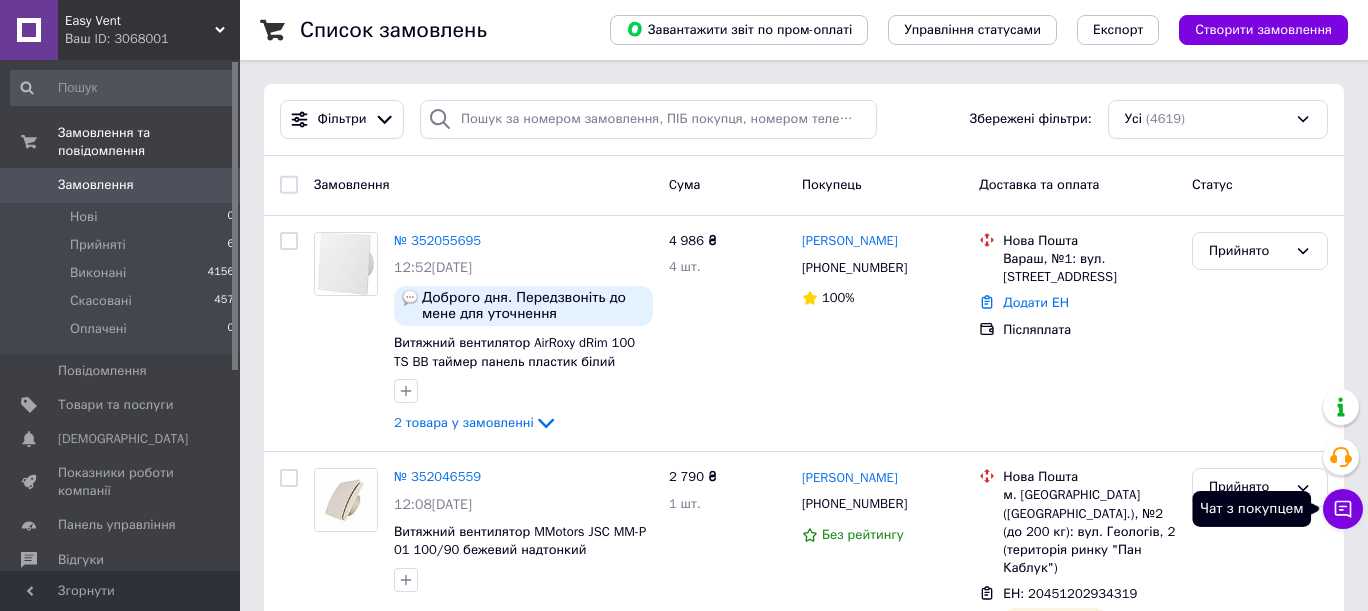 click 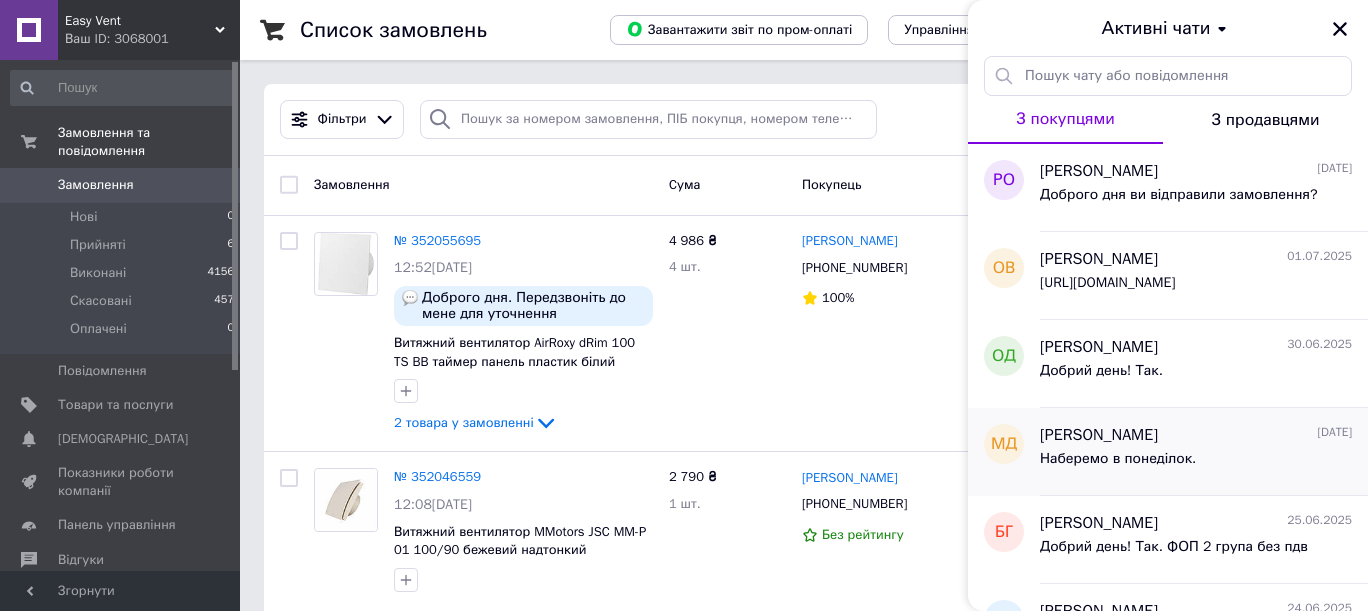 click on "[PERSON_NAME]" at bounding box center [1099, 435] 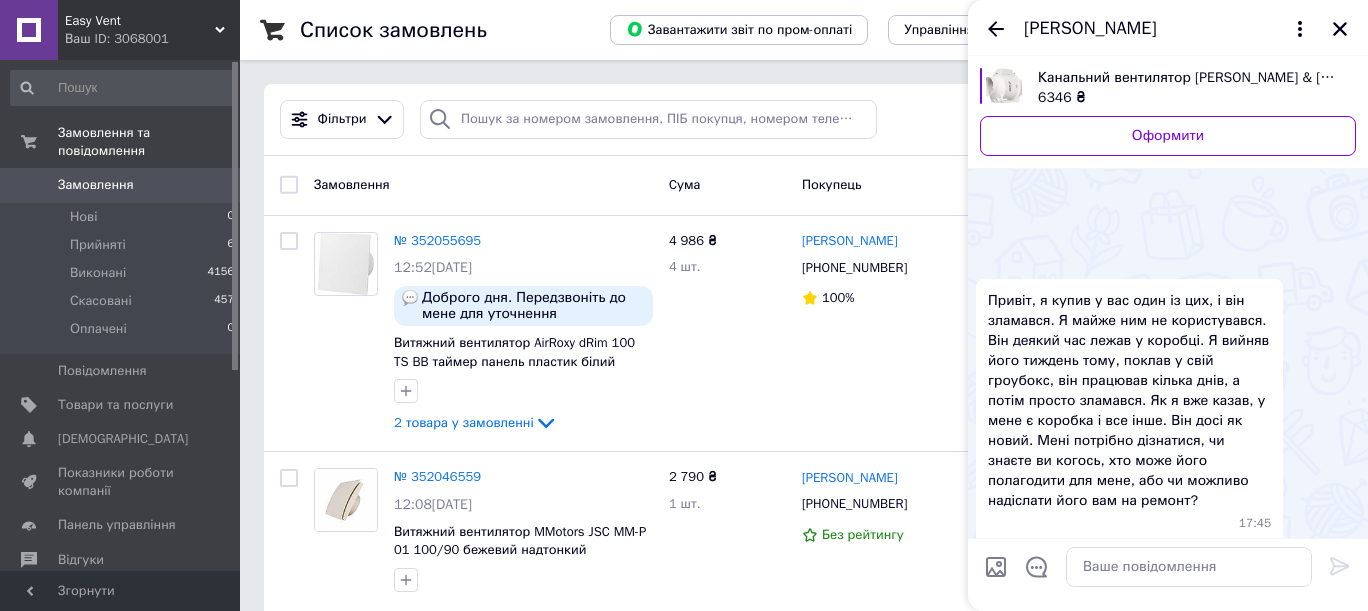 scroll, scrollTop: 1344, scrollLeft: 0, axis: vertical 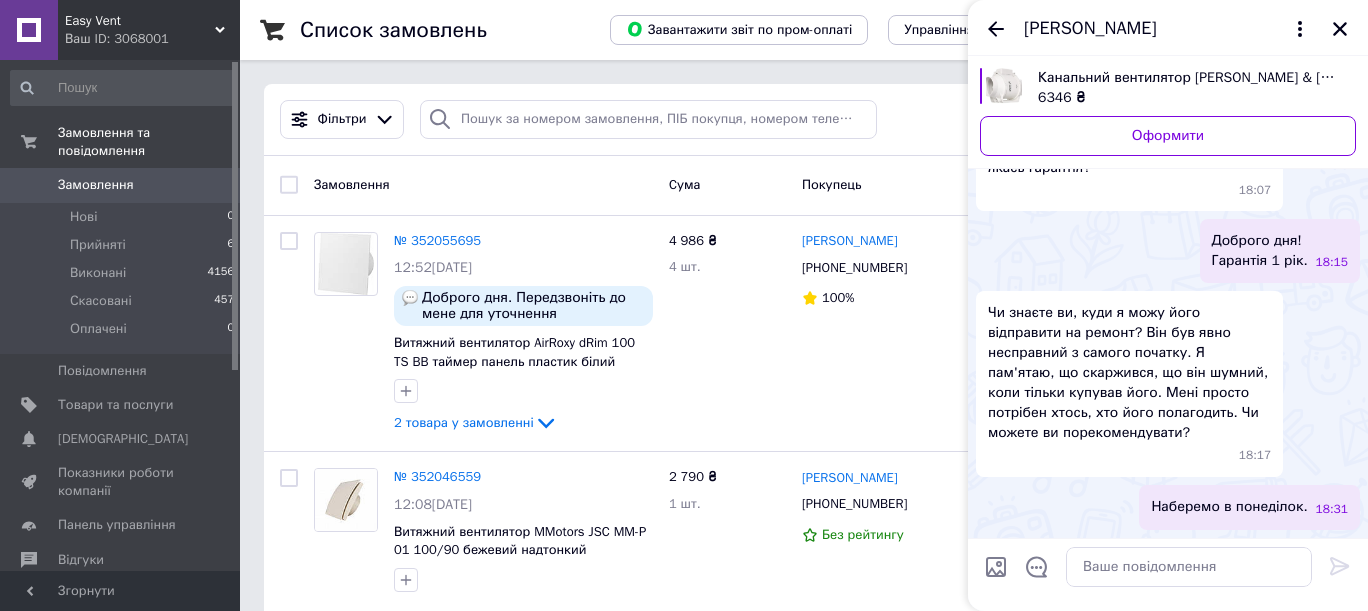 click on "Канальний вентилятор [PERSON_NAME] & [US_STATE] TD-160/100 N Silent, 100 мм, малошумний" at bounding box center [1189, 78] 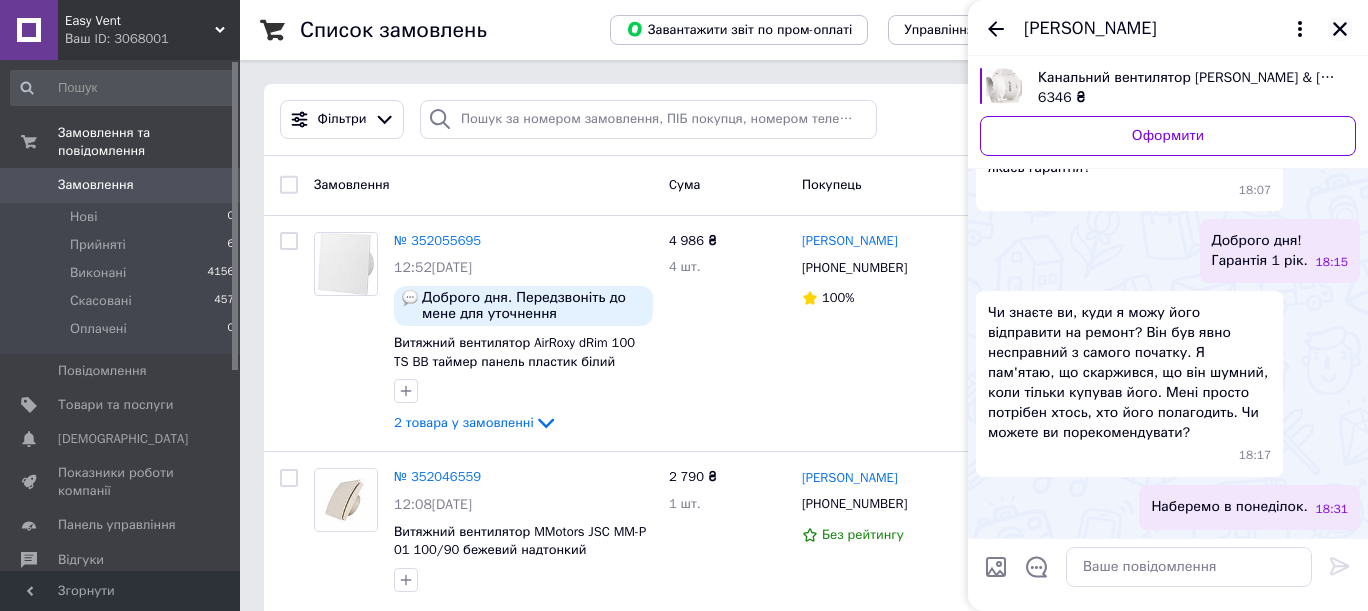 click 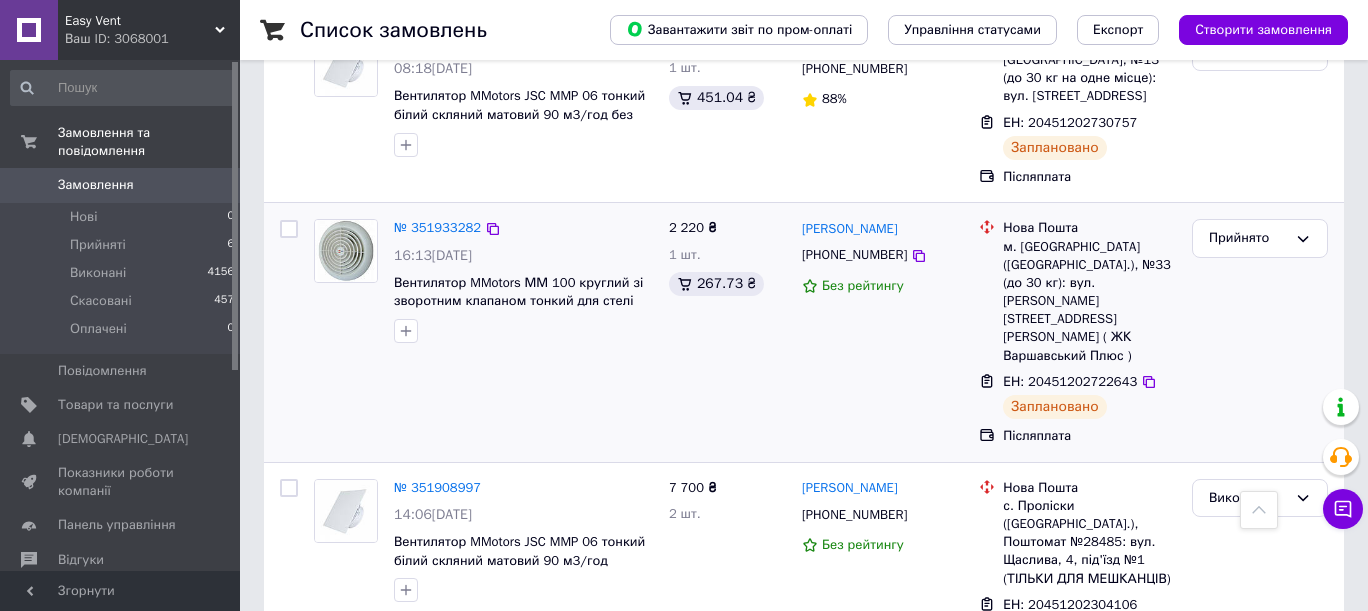 scroll, scrollTop: 1181, scrollLeft: 0, axis: vertical 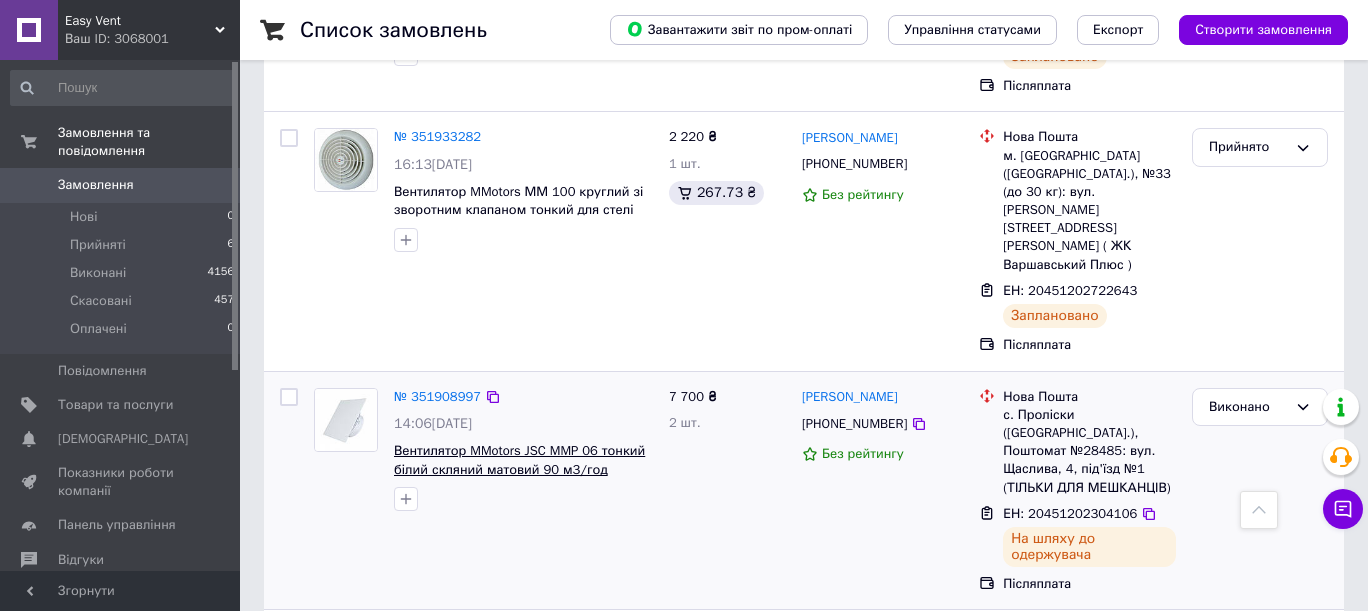 click on "Вентилятор MMotors JSC MMP 06 тонкий білий скляний матовий 90 м3/год" at bounding box center (519, 460) 